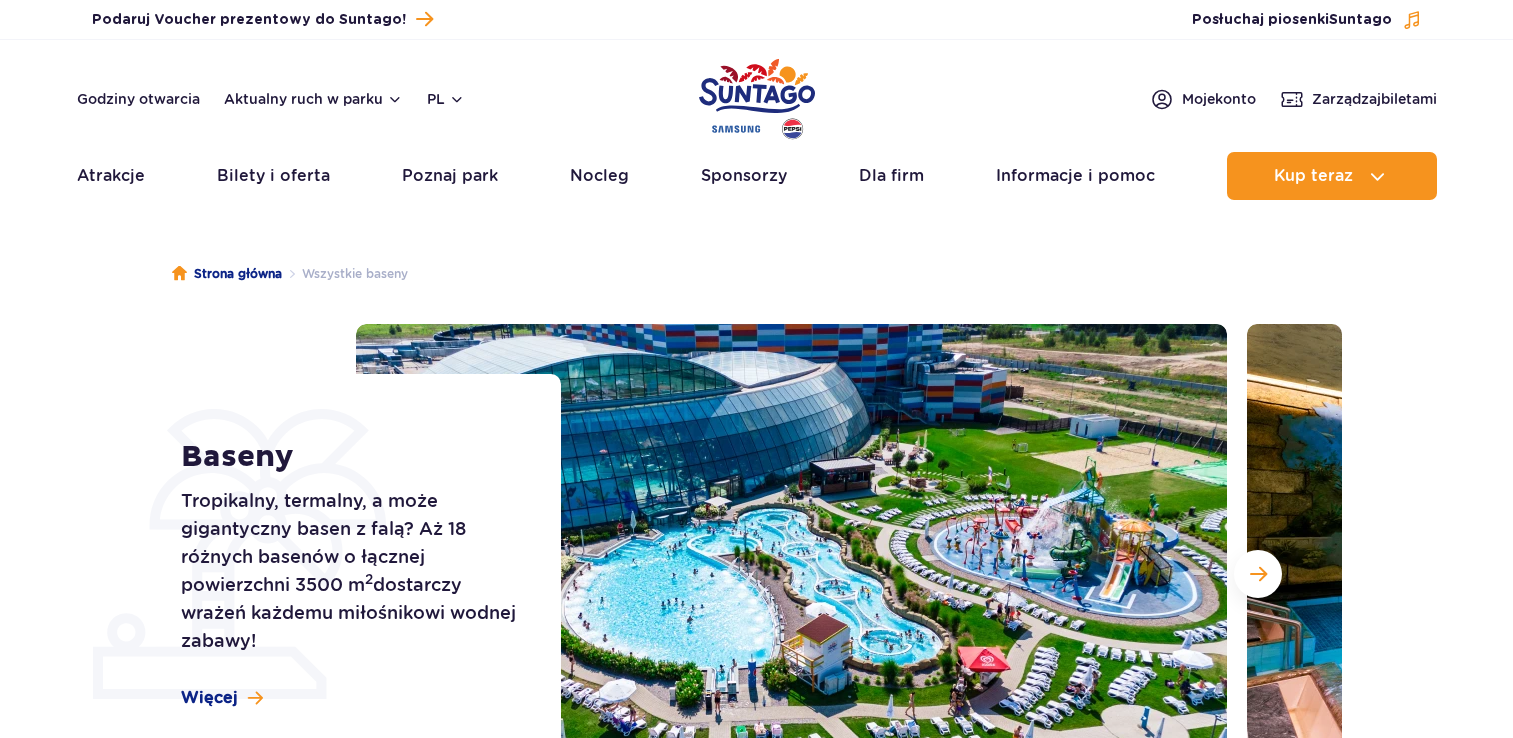 scroll, scrollTop: 0, scrollLeft: 0, axis: both 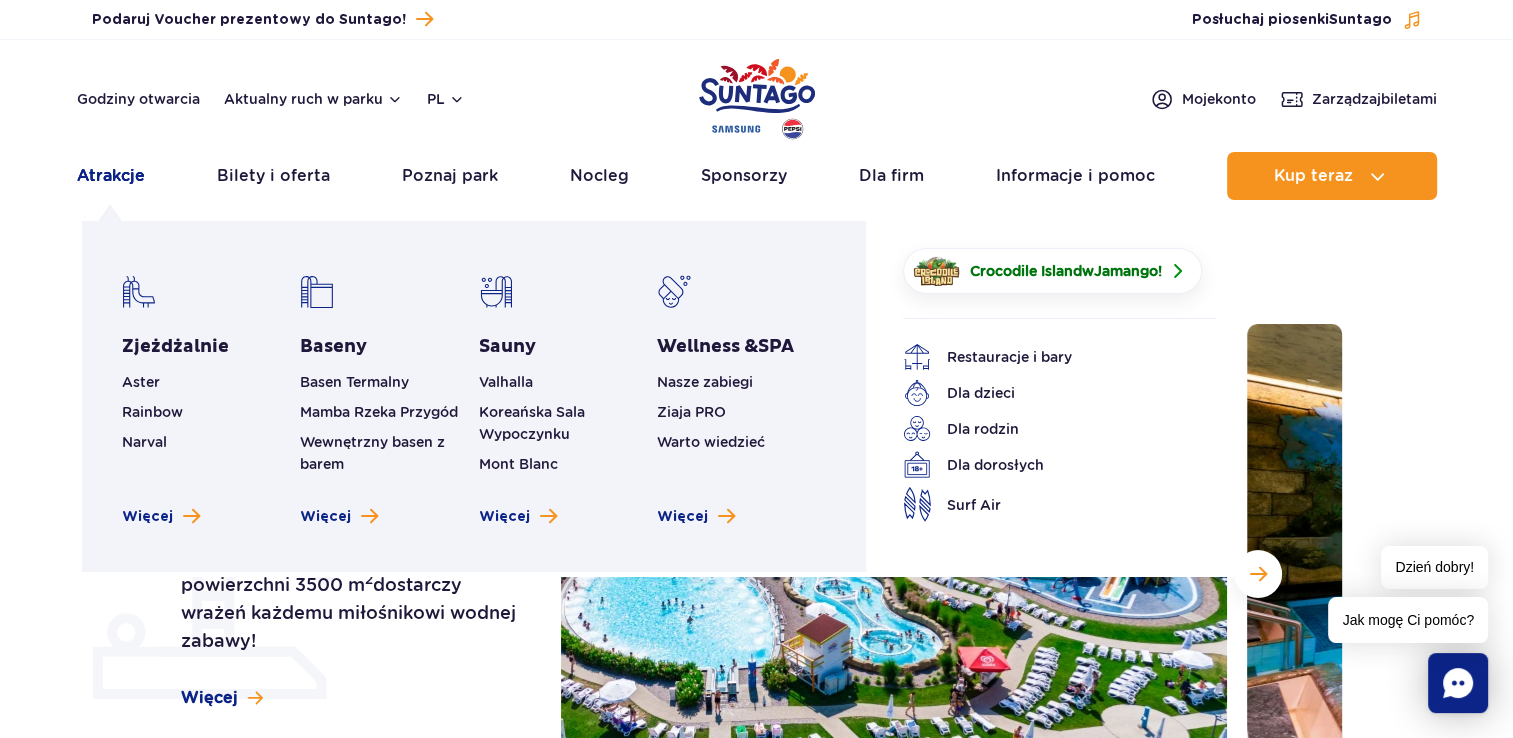 click on "Atrakcje" at bounding box center (111, 176) 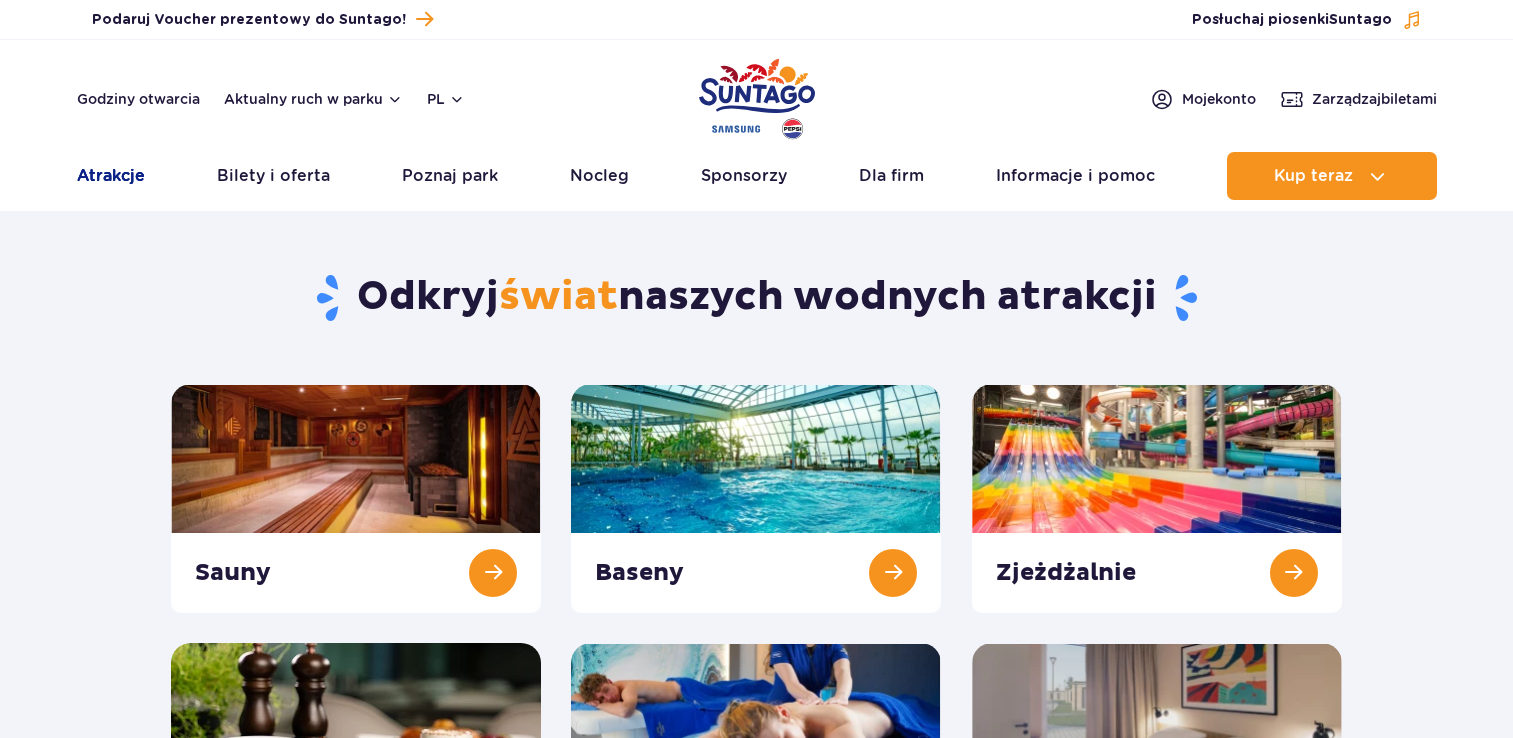 scroll, scrollTop: 0, scrollLeft: 0, axis: both 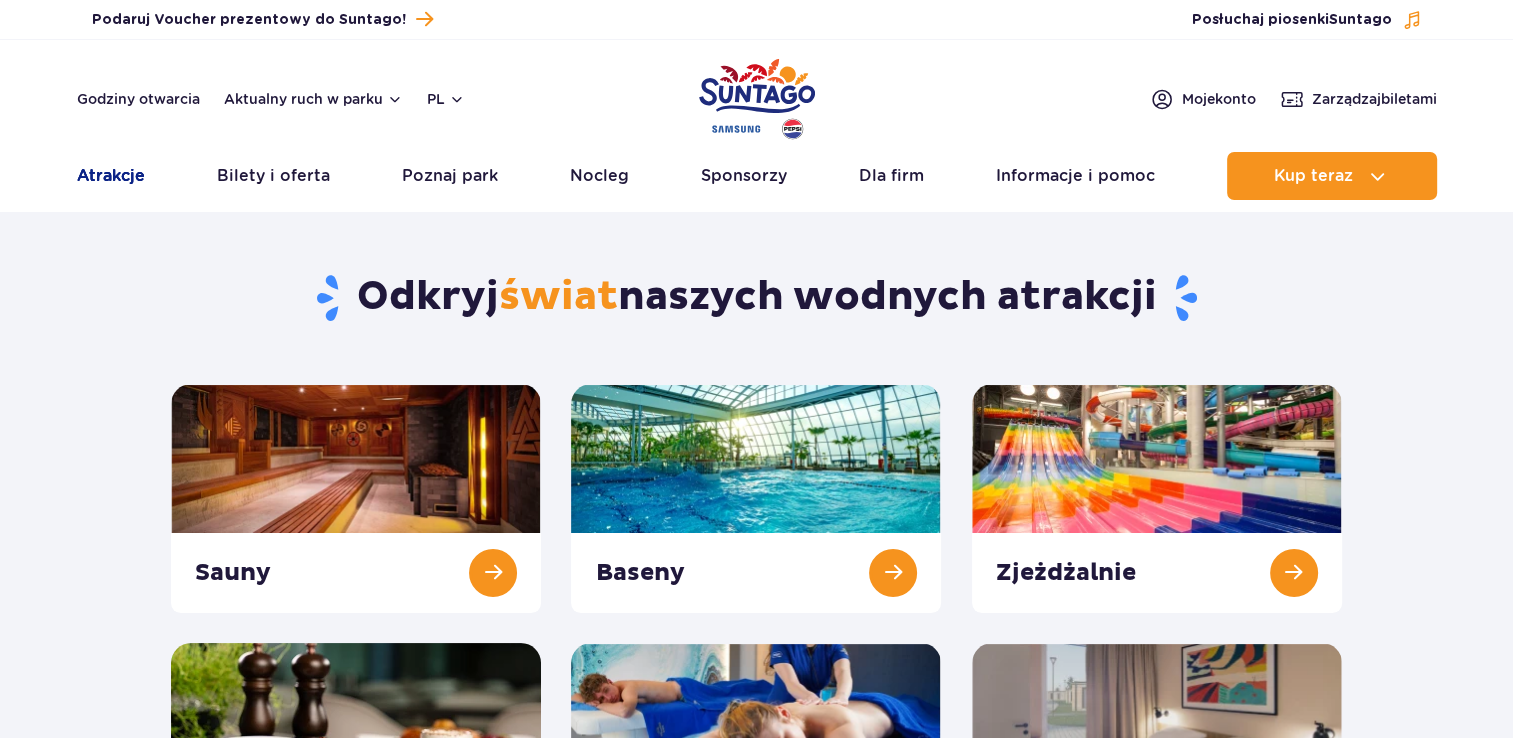 click on "Atrakcje" at bounding box center [111, 176] 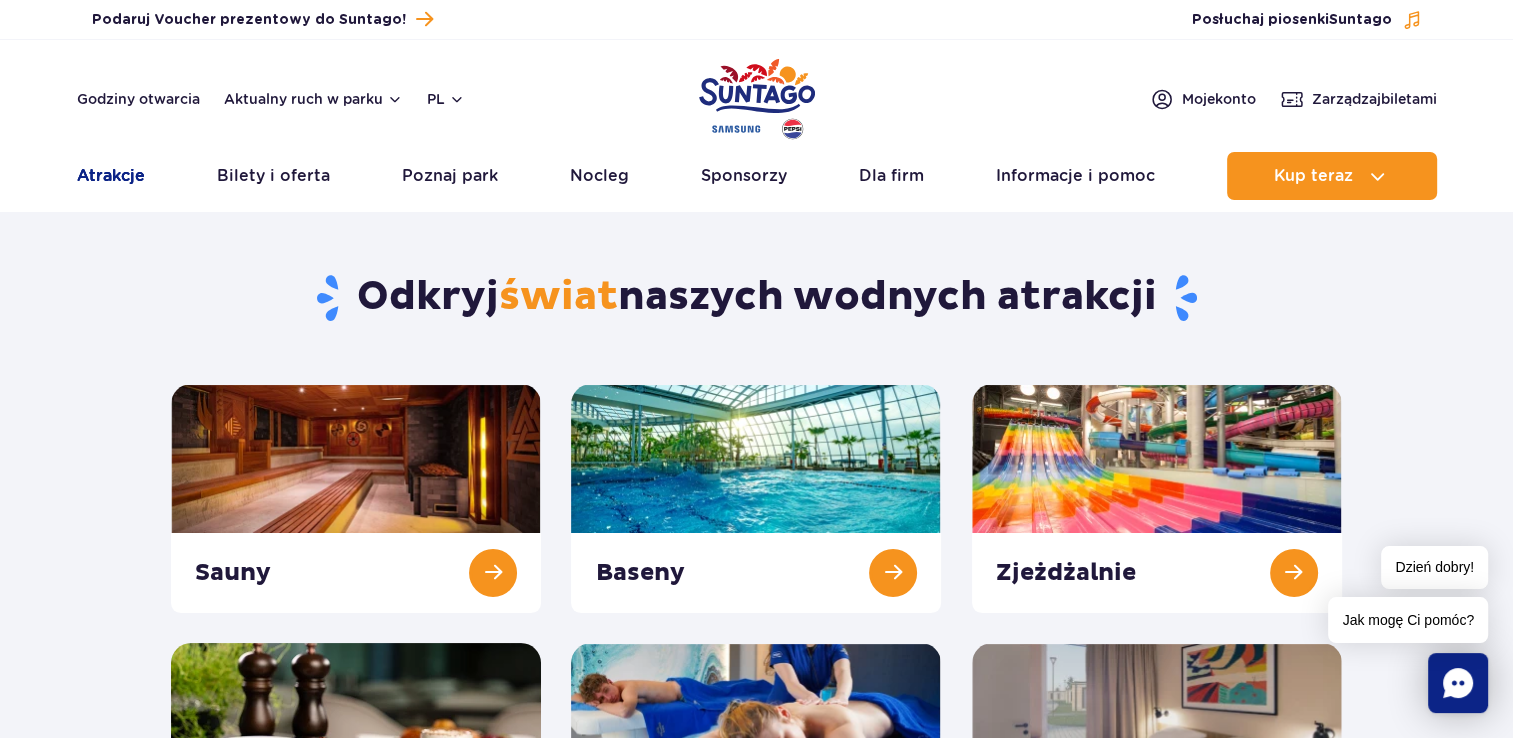 click on "Atrakcje" at bounding box center [111, 176] 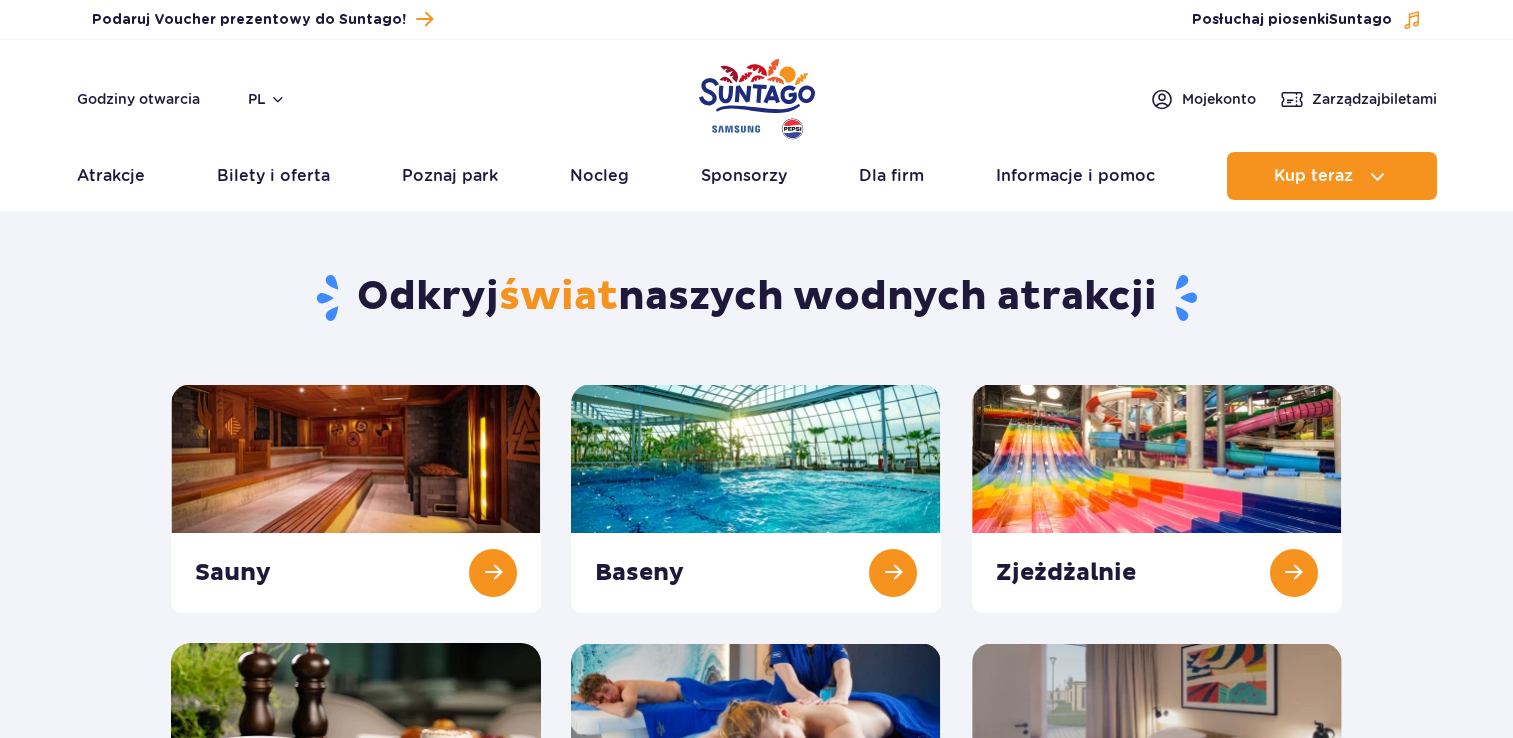 scroll, scrollTop: 0, scrollLeft: 0, axis: both 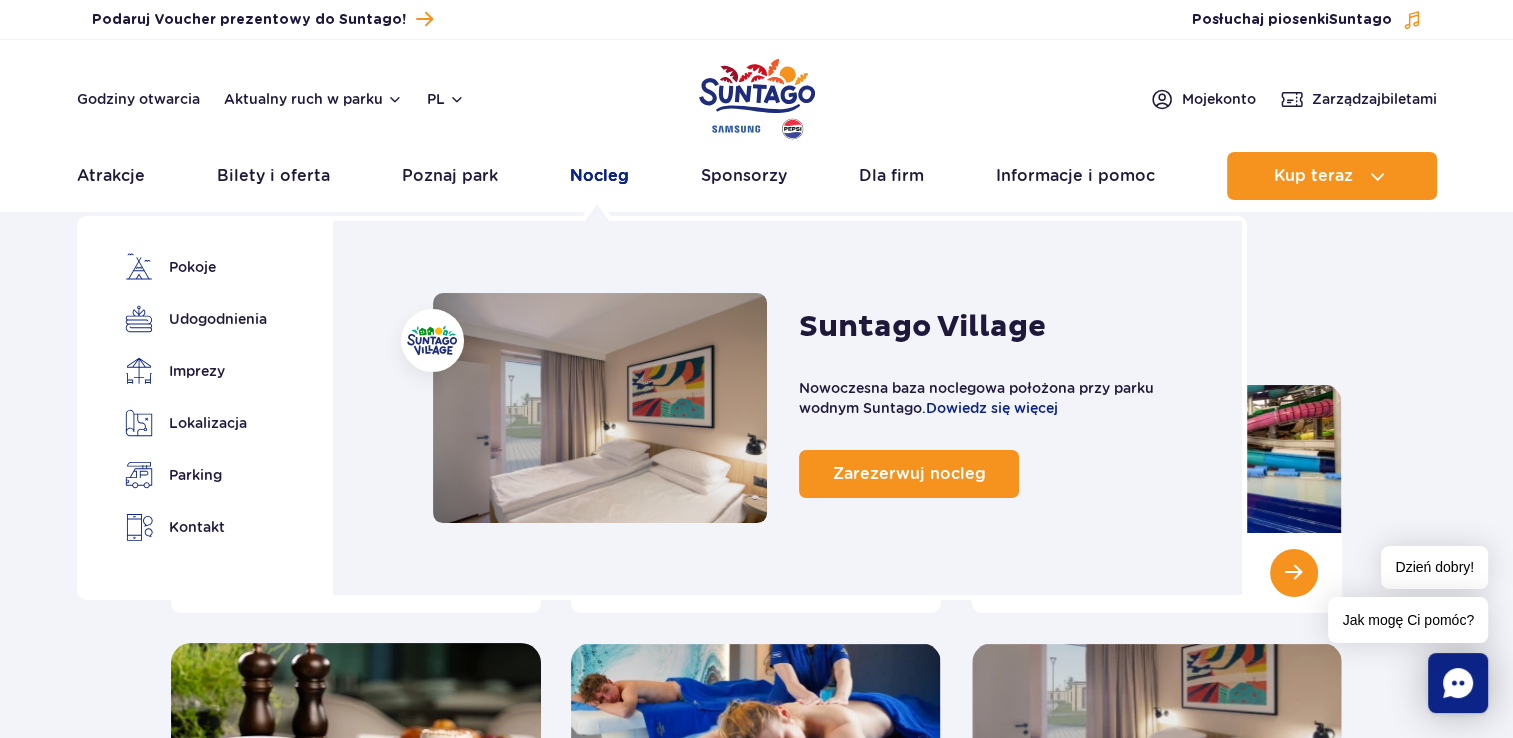 click on "Nocleg" at bounding box center [599, 176] 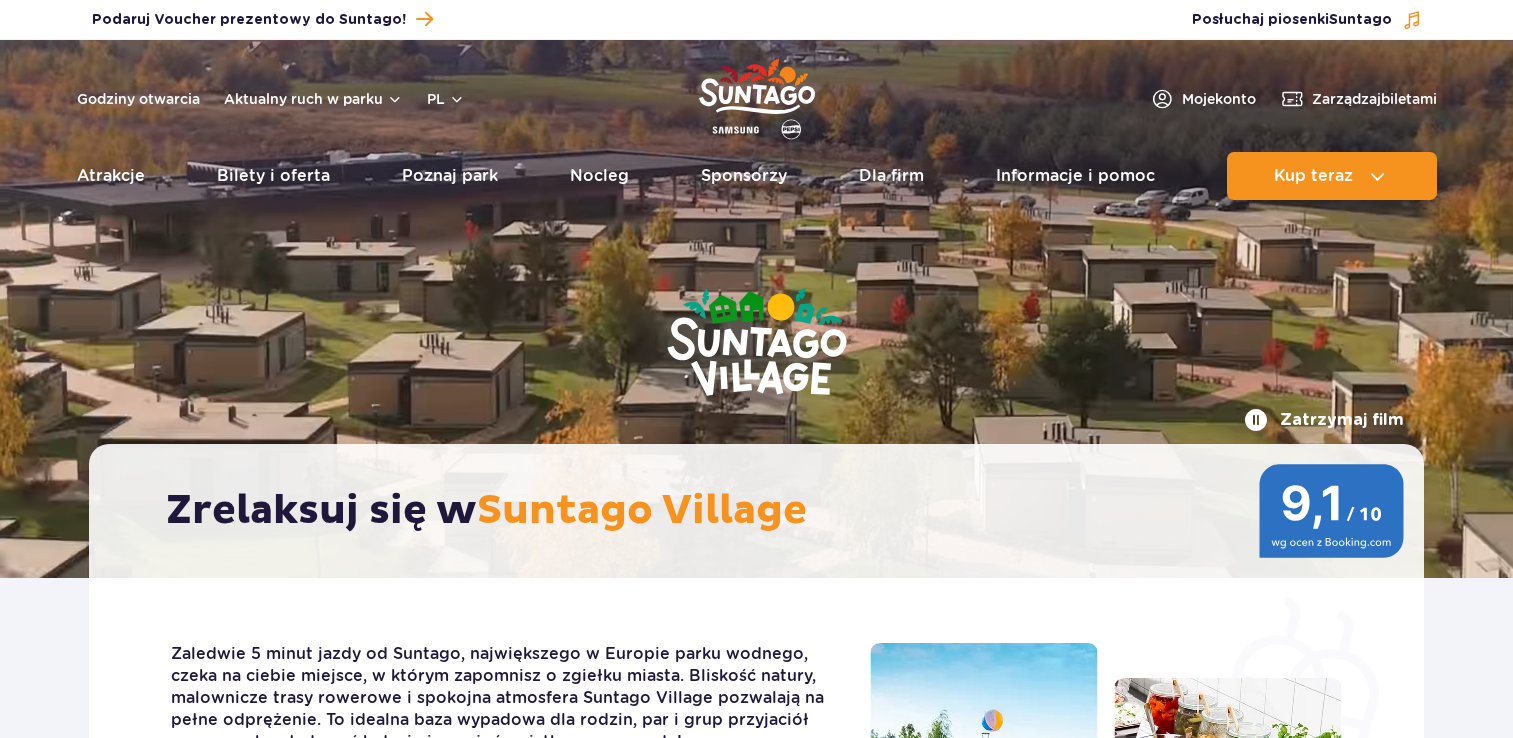 scroll, scrollTop: 0, scrollLeft: 0, axis: both 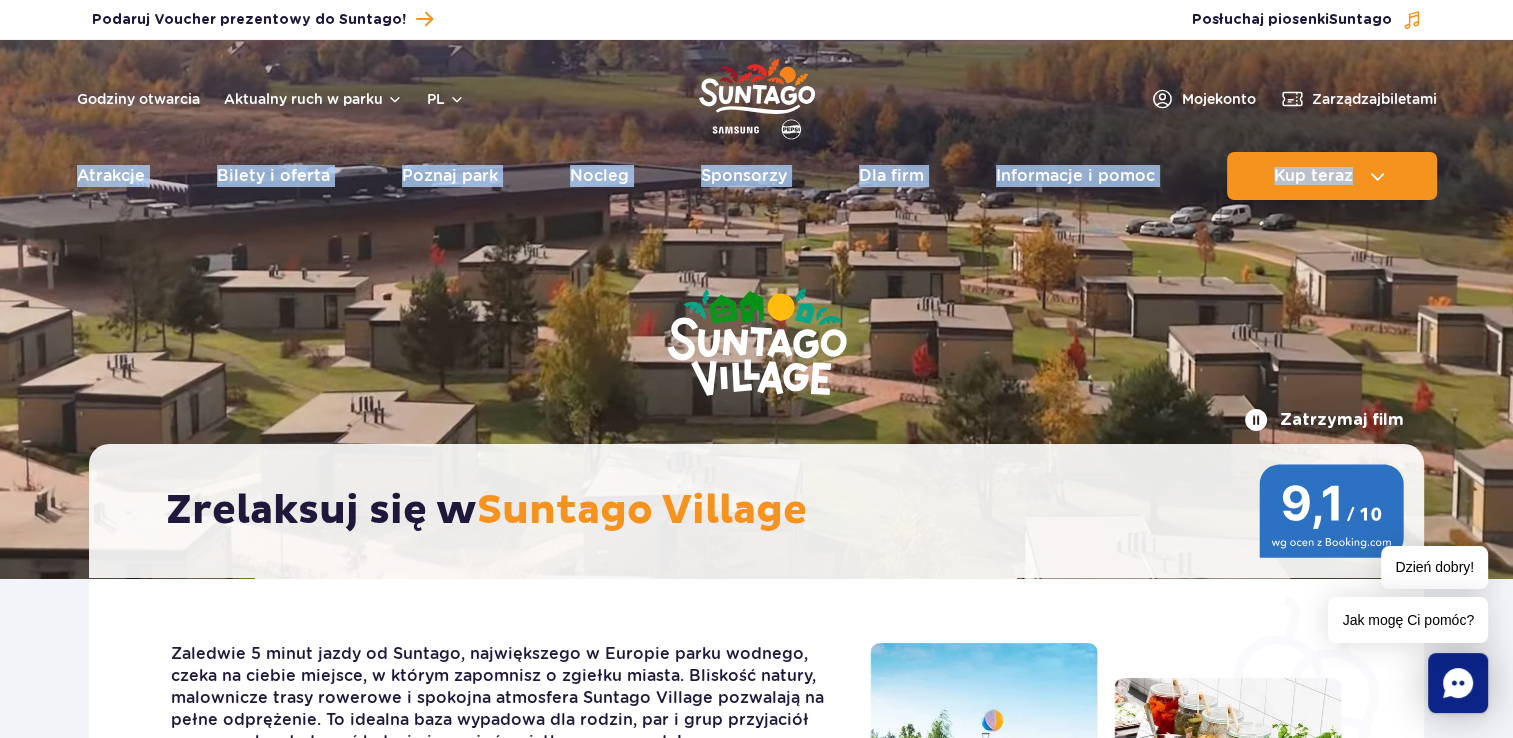 drag, startPoint x: 1511, startPoint y: 58, endPoint x: 1504, endPoint y: 157, distance: 99.24717 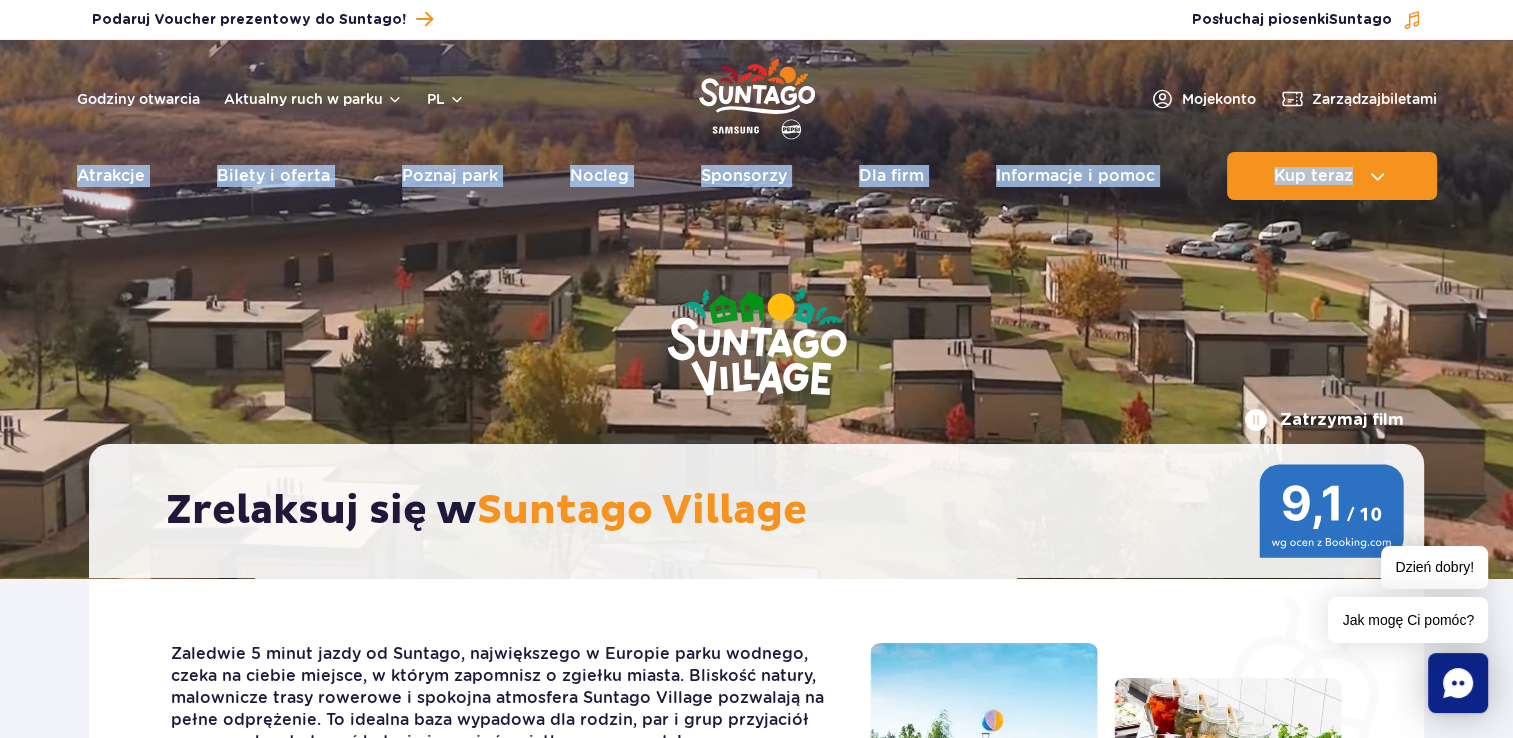 click on "Godziny otwarcia
Aktualny ruch w parku
pl
PL
EN
UA
Moje  konto
Zarządzaj  biletami
Aktualny ruch w parku
Atrakcje
Zjeżdżalnie
Aster
SPA" at bounding box center (756, 125) 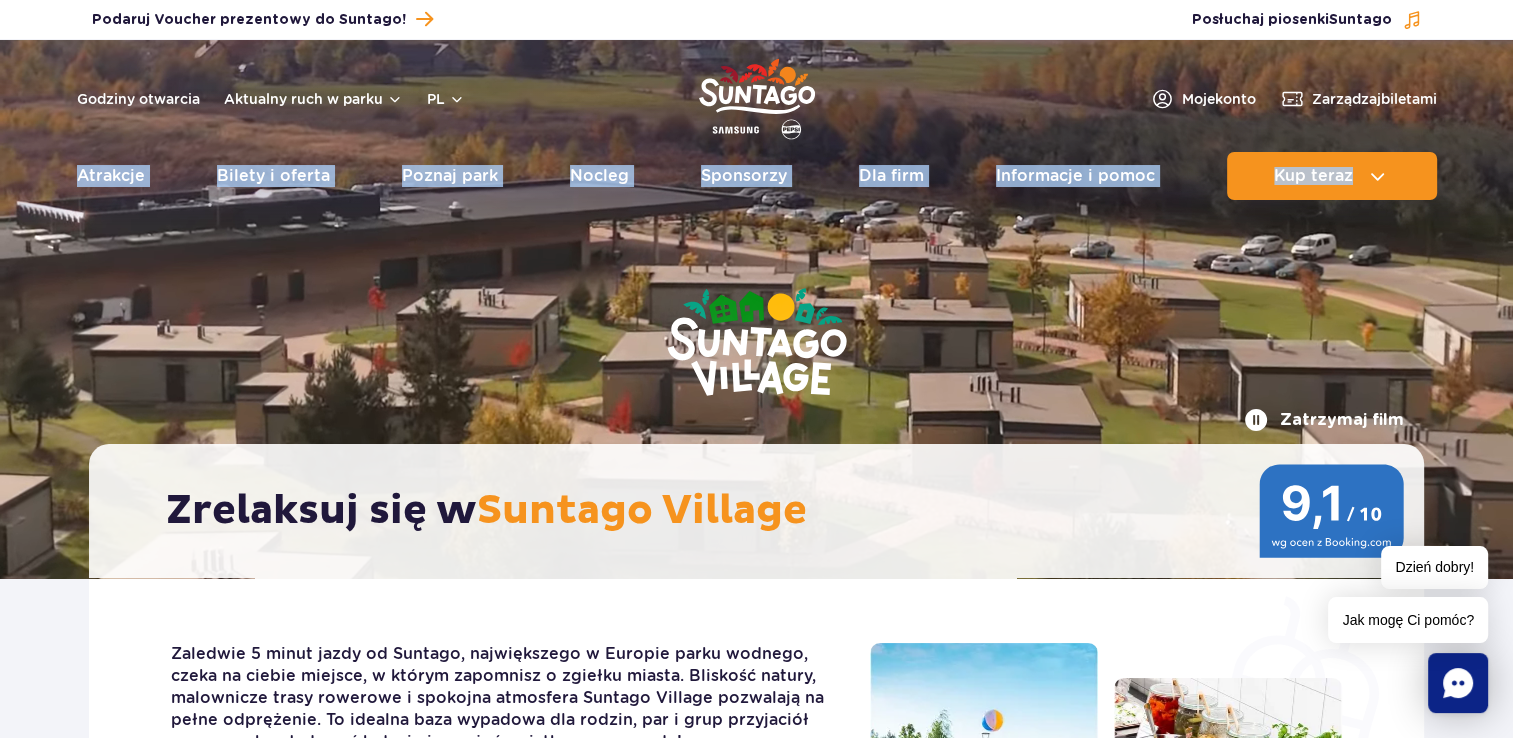 copy on "Loremips dolo s ametc
Adipisci
Elitseddoei
Tempo
Incidid
Utlabo
Etdolo
Magnaa
Enima Minimven
Quisn Exerc Ullamco
Laborisnis aliqu e eacom
Conseq
Duisa
Irureinr
Voluptate Veli Essecillum
Fugi Nulla
Pariat
Excepteu &  SIN
Occae cupidat
Nonpr SUN
Culpa quioffic
Deseru
Mollitan
Idestlabo Perspi  u  Omnisis !
Natuserrorv a dolo                     ..." 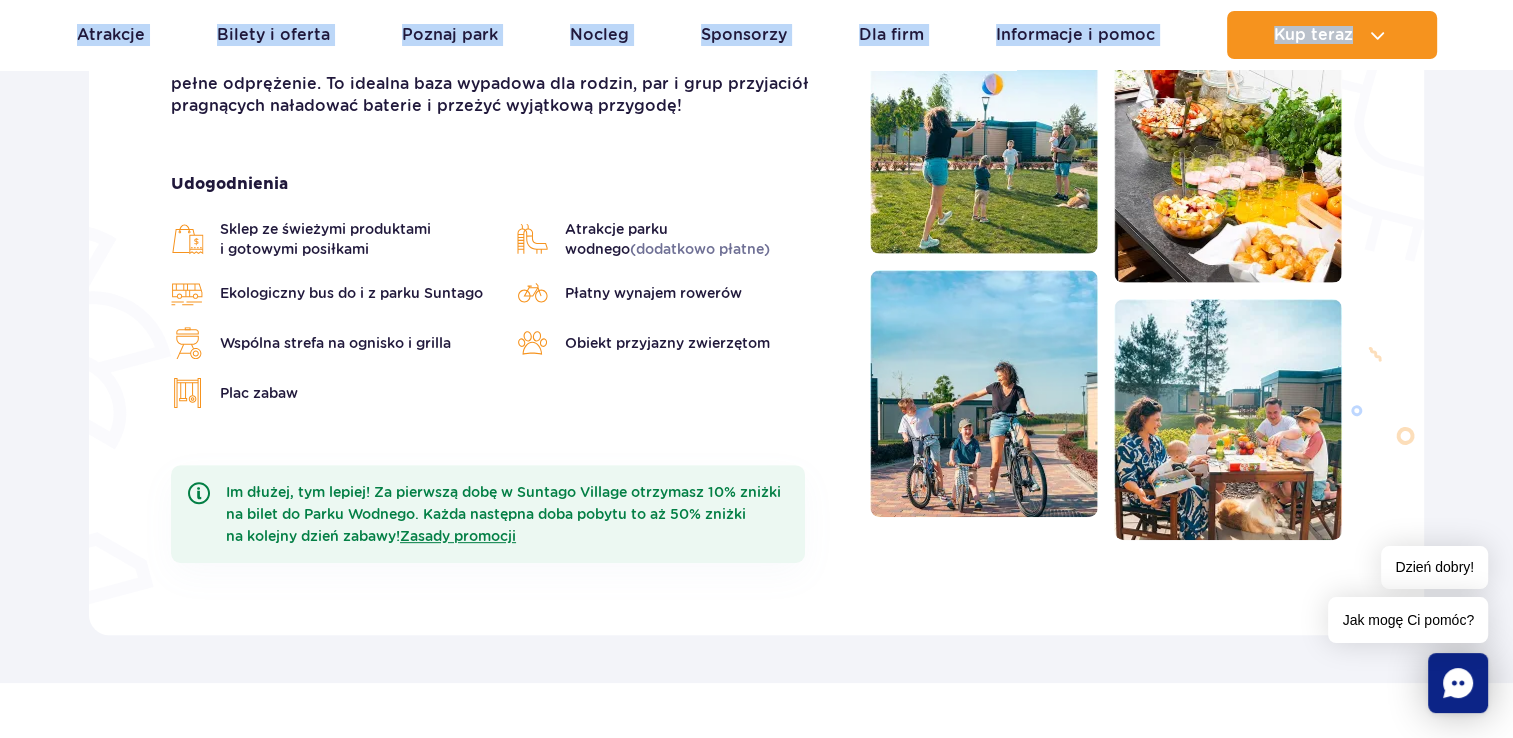 scroll, scrollTop: 626, scrollLeft: 0, axis: vertical 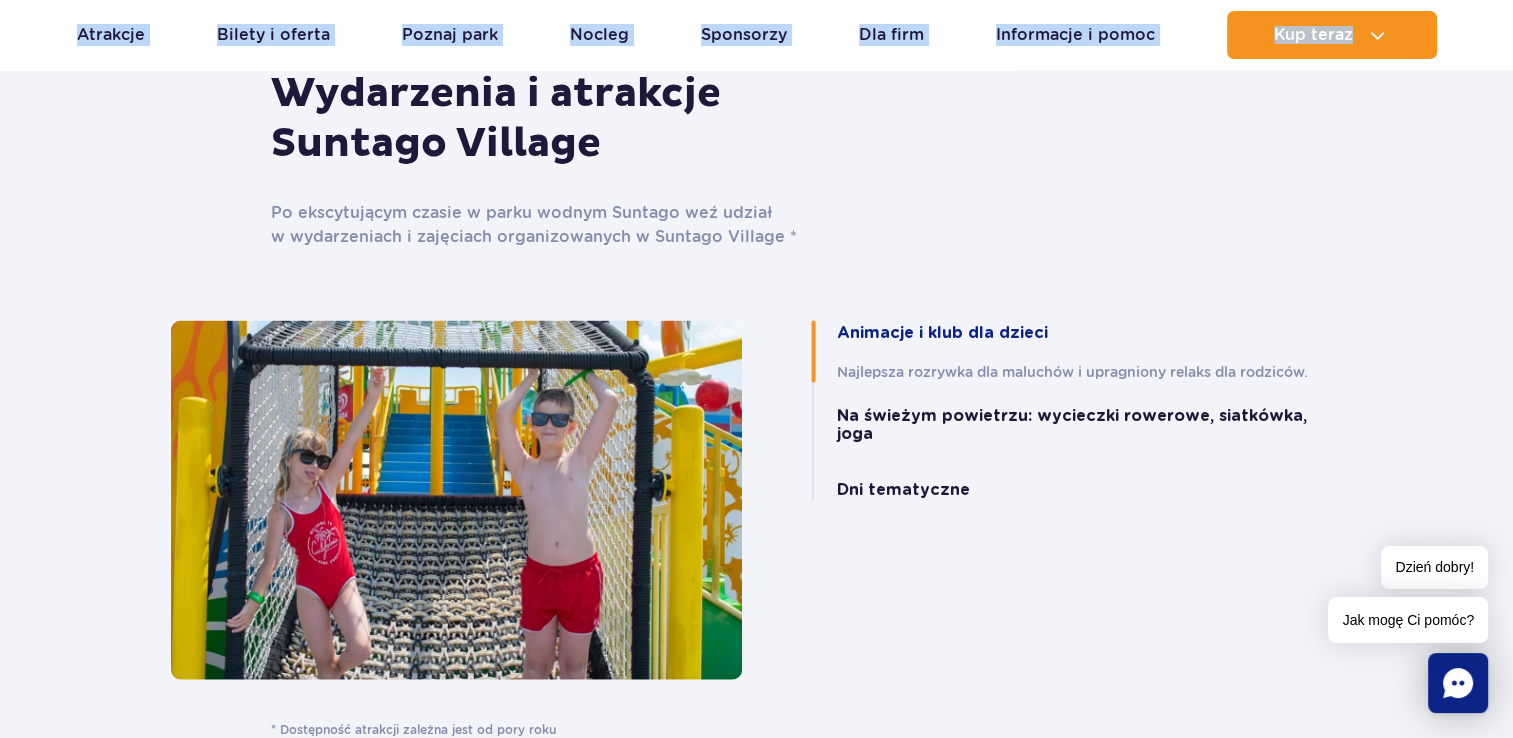 click on "Animacje i klub dla dzieci" at bounding box center [942, 333] 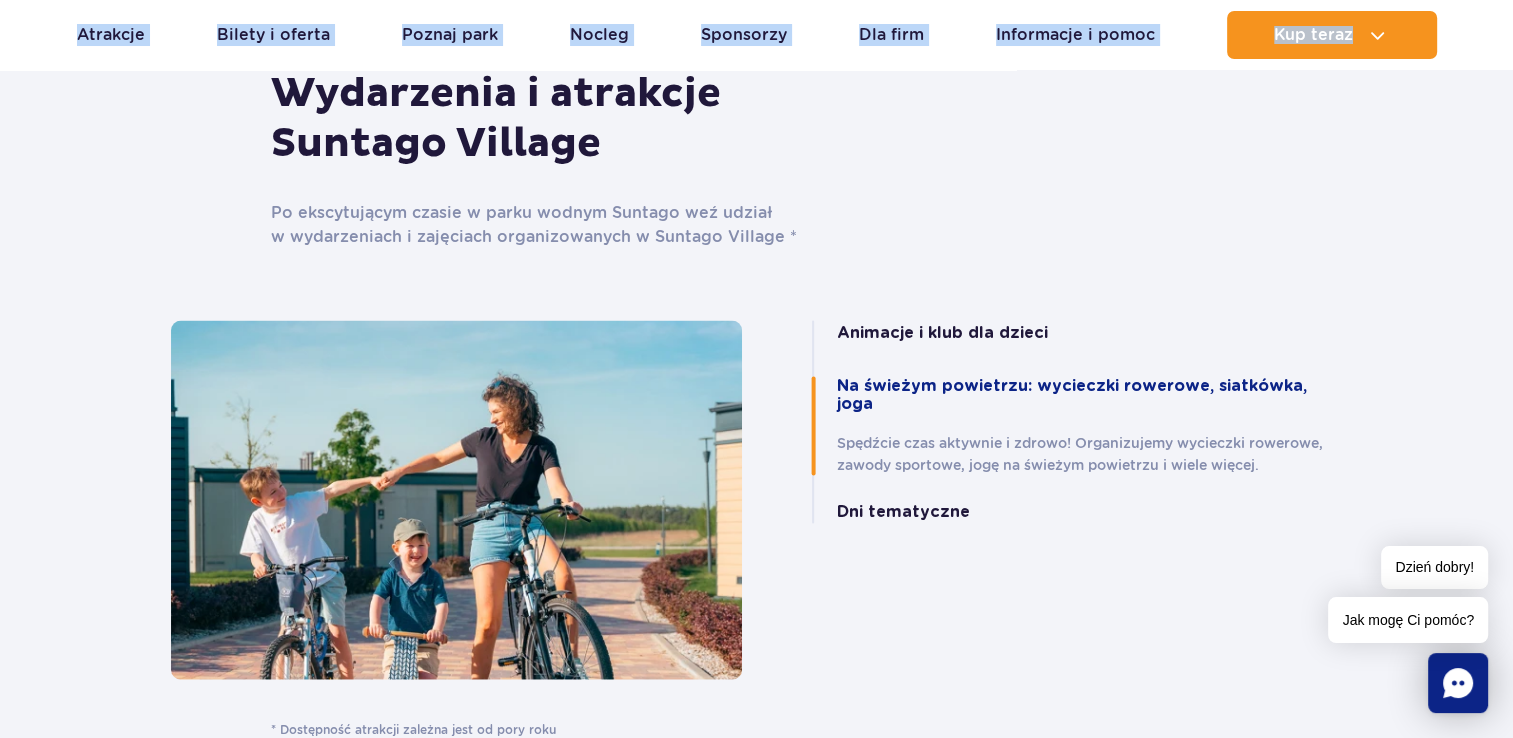 click on "Dni tematyczne" at bounding box center [903, 512] 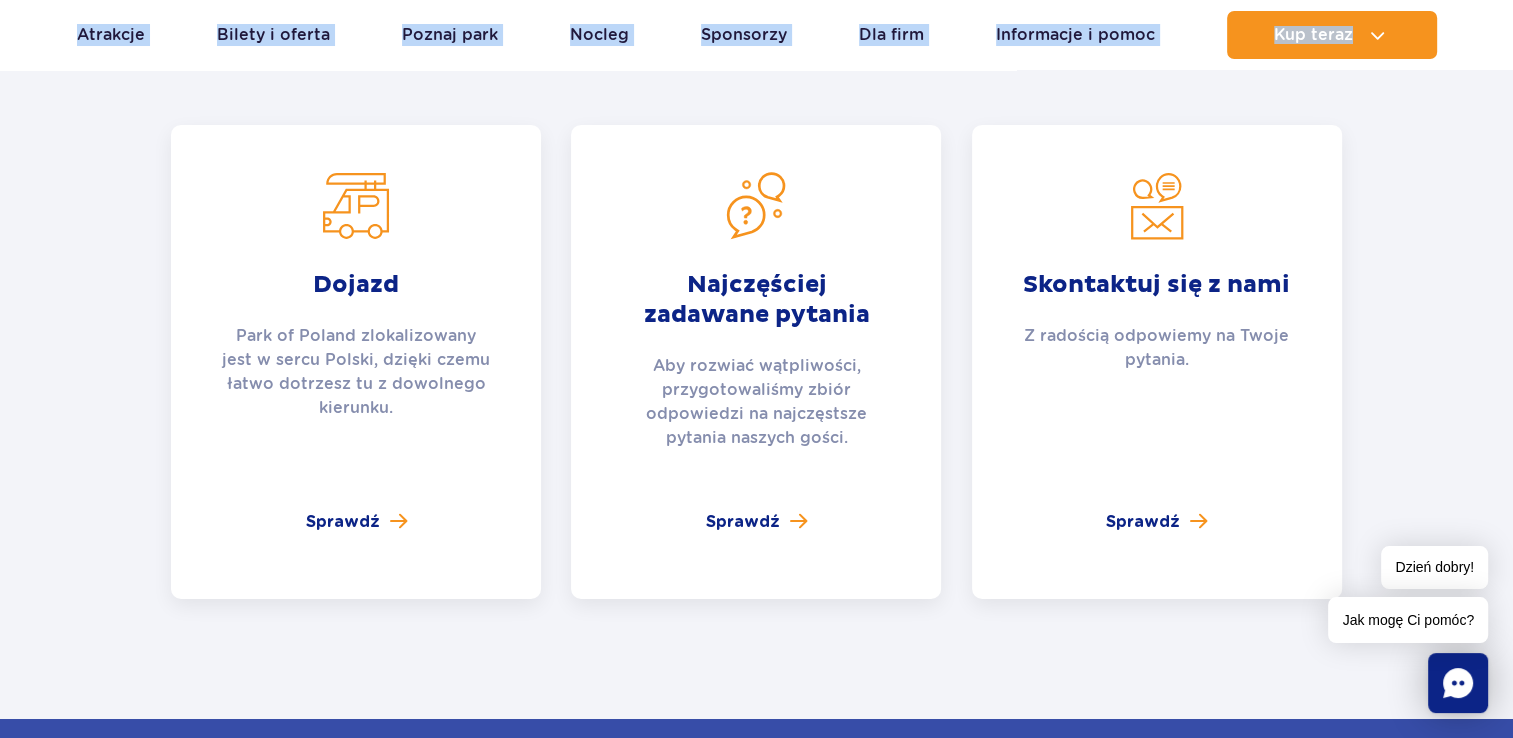 scroll, scrollTop: 6898, scrollLeft: 0, axis: vertical 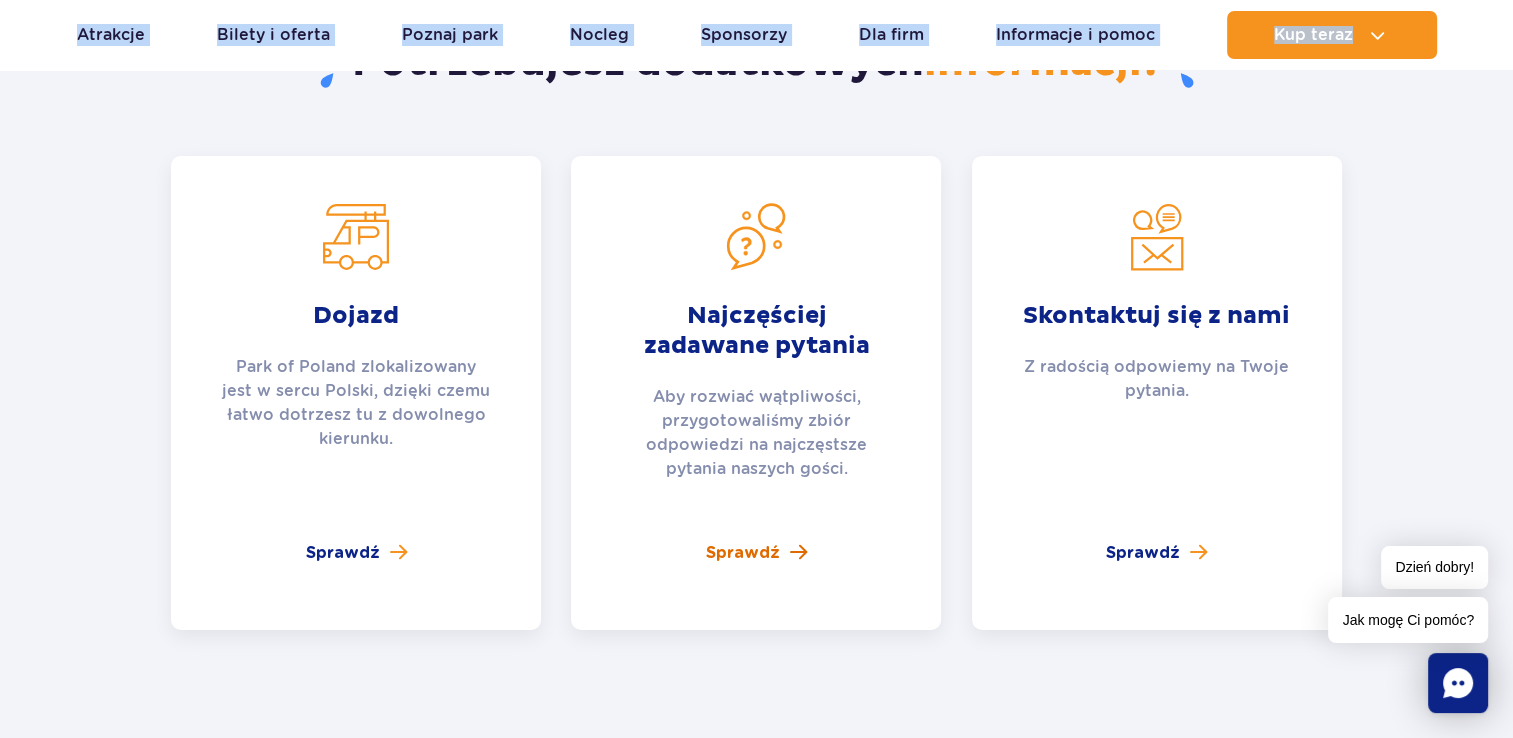 click on "Sprawdź" at bounding box center (743, 553) 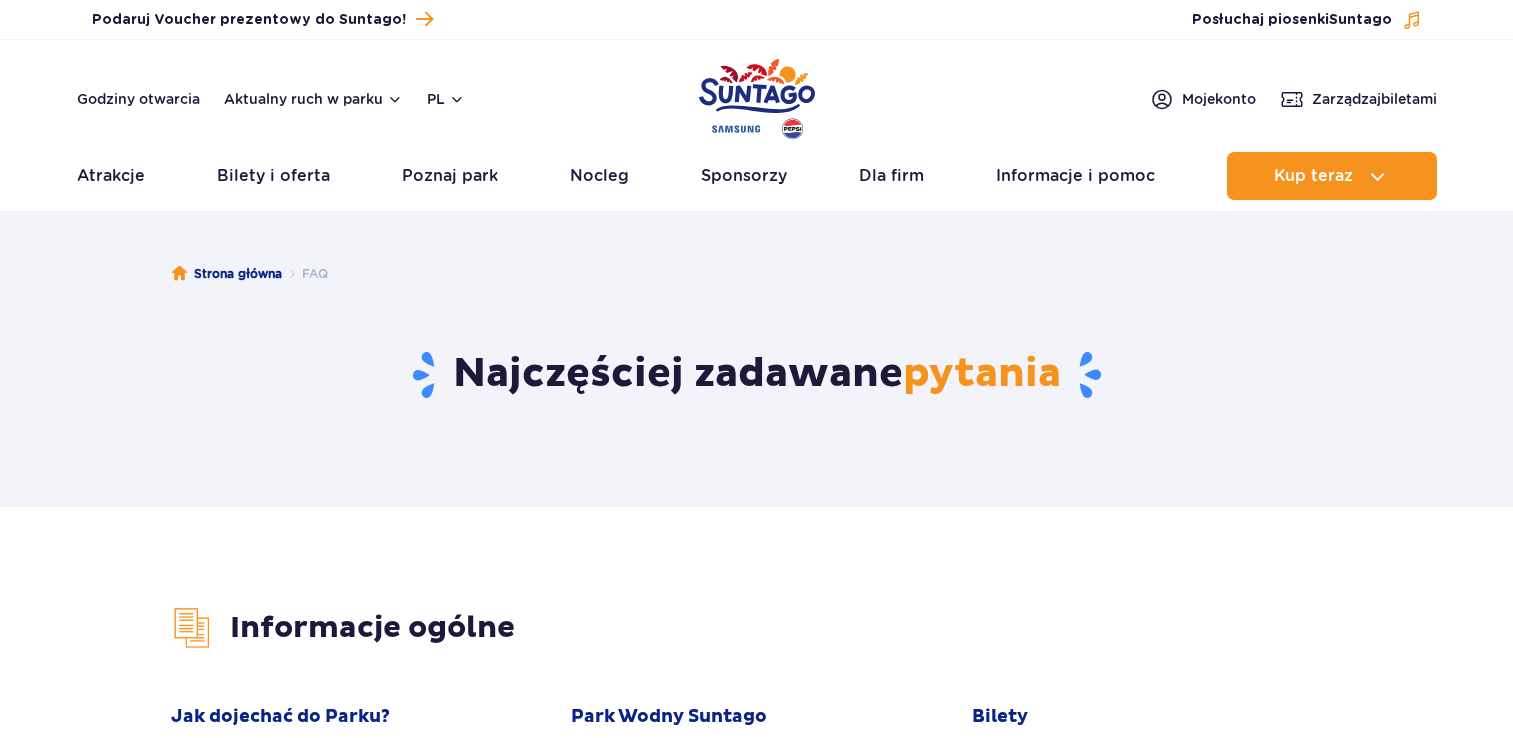 scroll, scrollTop: 0, scrollLeft: 0, axis: both 